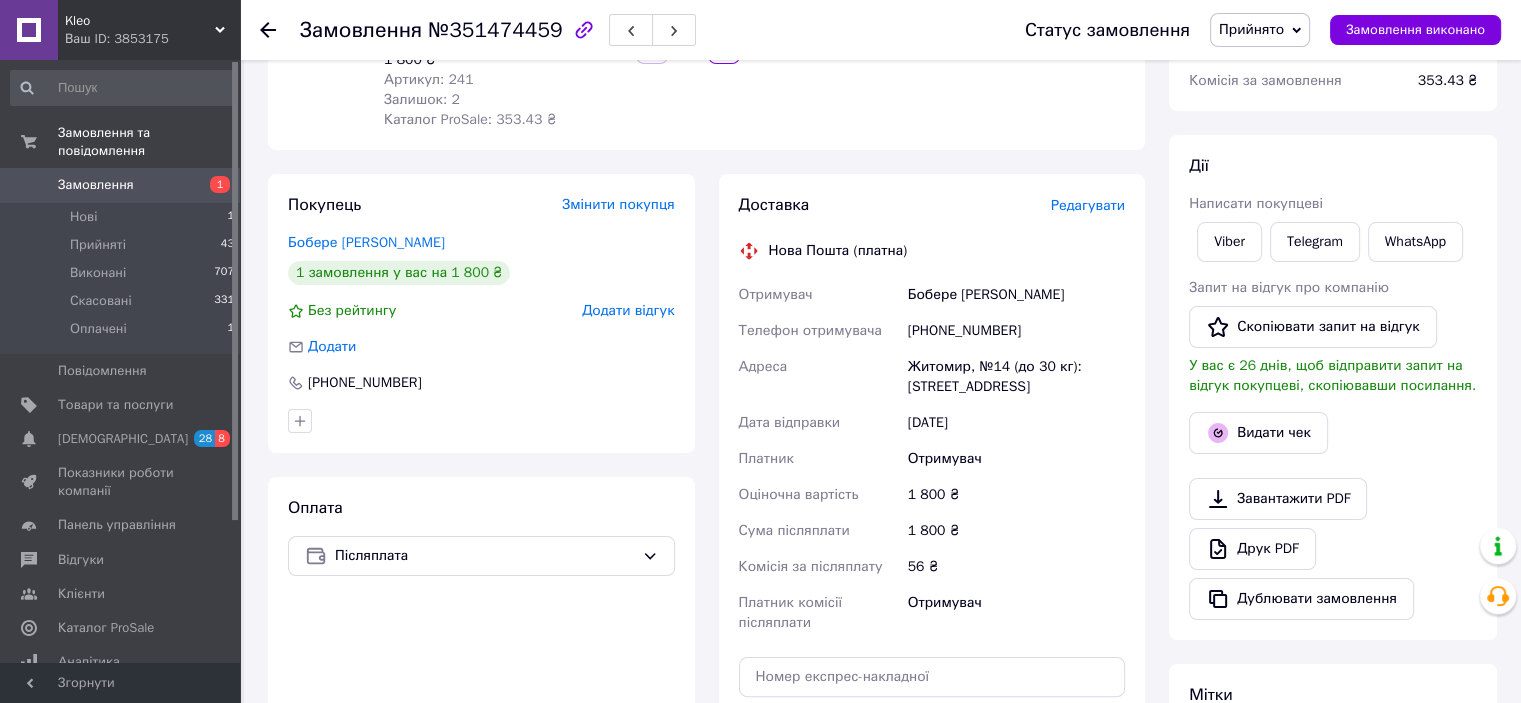 scroll, scrollTop: 300, scrollLeft: 0, axis: vertical 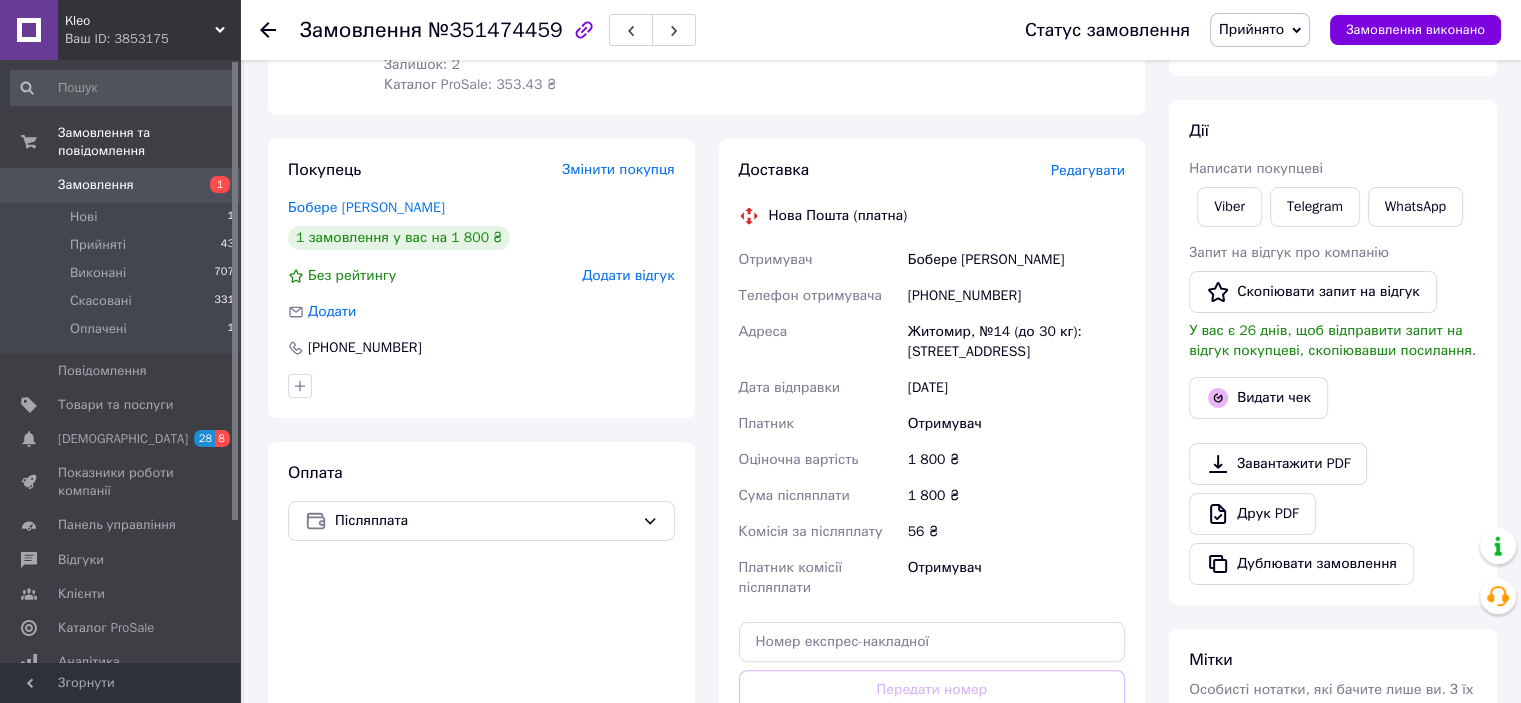 click on "Замовлення" at bounding box center (96, 185) 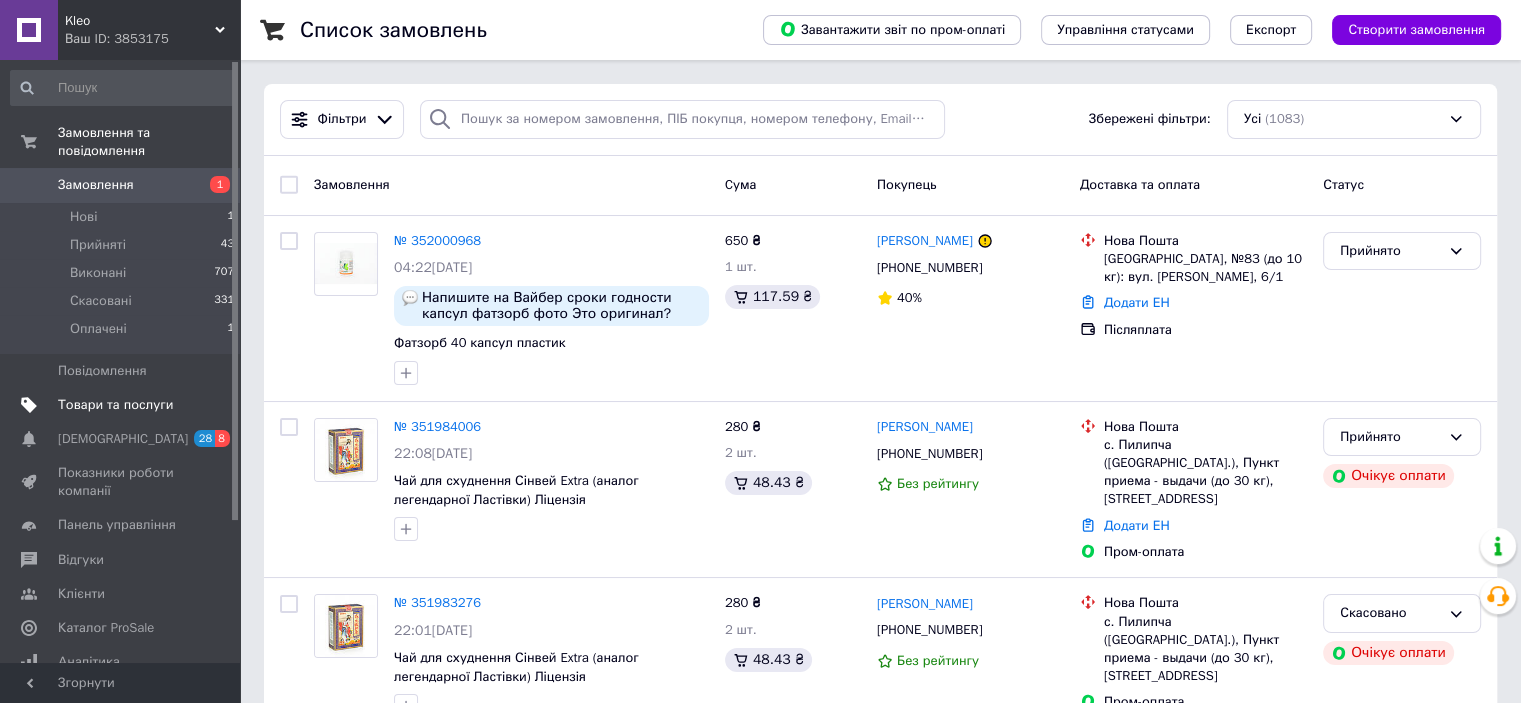 click on "Товари та послуги" at bounding box center [115, 405] 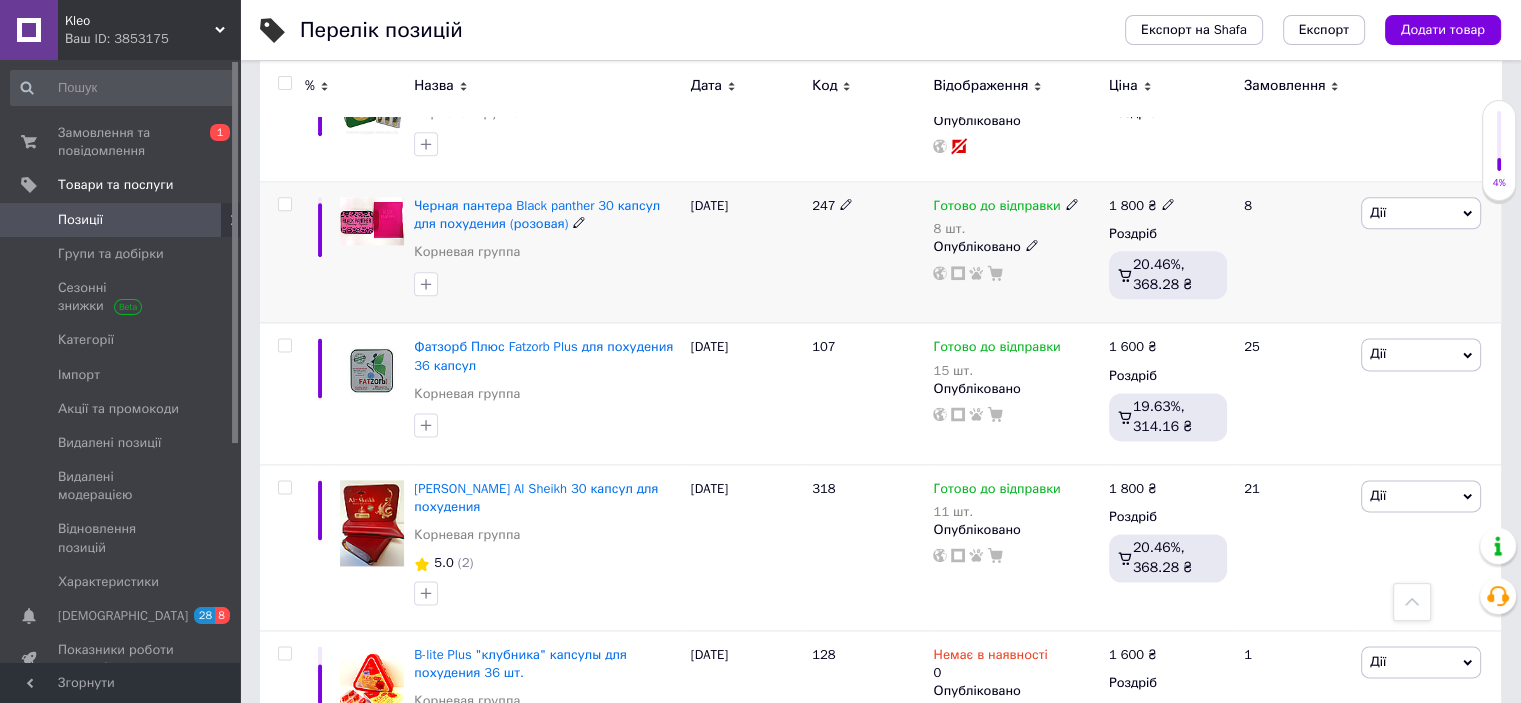 scroll, scrollTop: 2600, scrollLeft: 0, axis: vertical 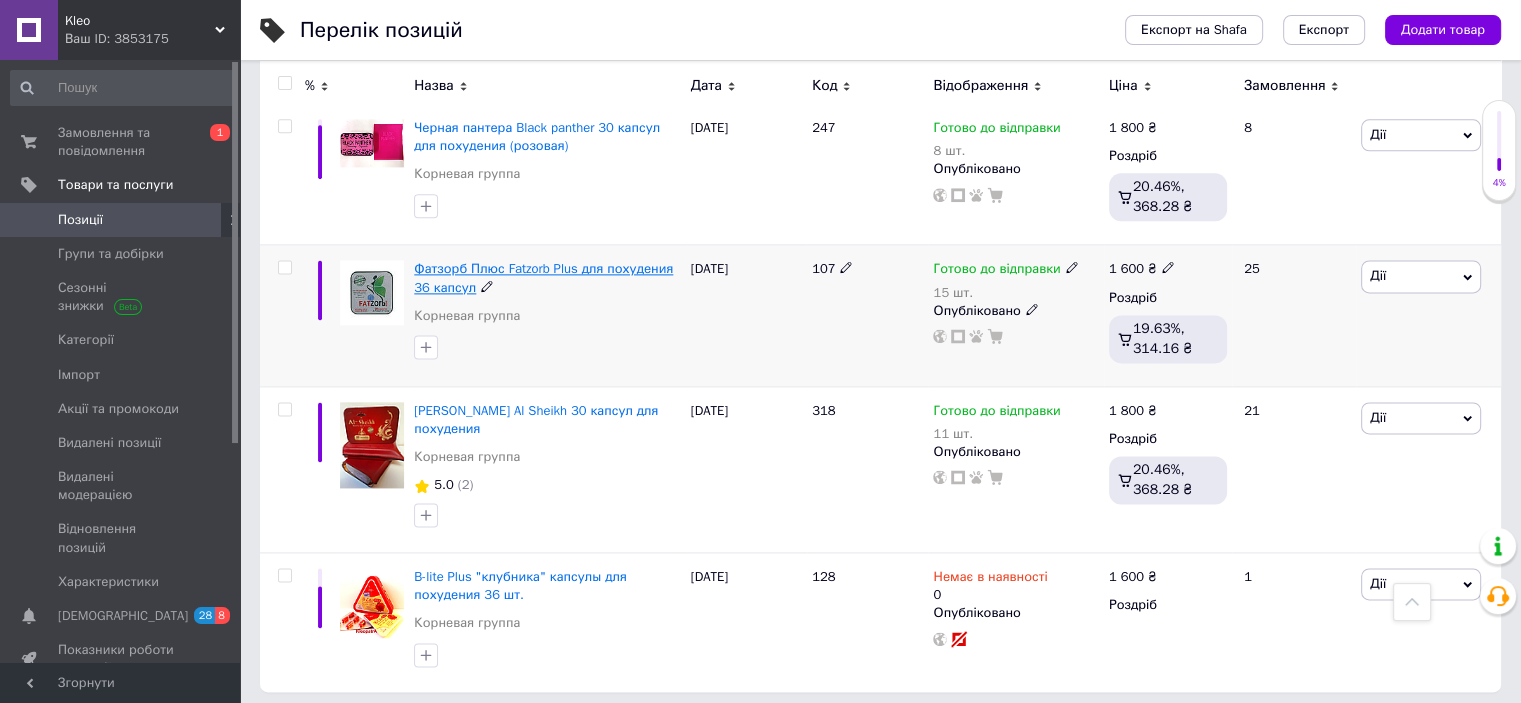 click on "Фатзорб Плюс Fatzorb Plus для похудения 36 капсул" at bounding box center [543, 277] 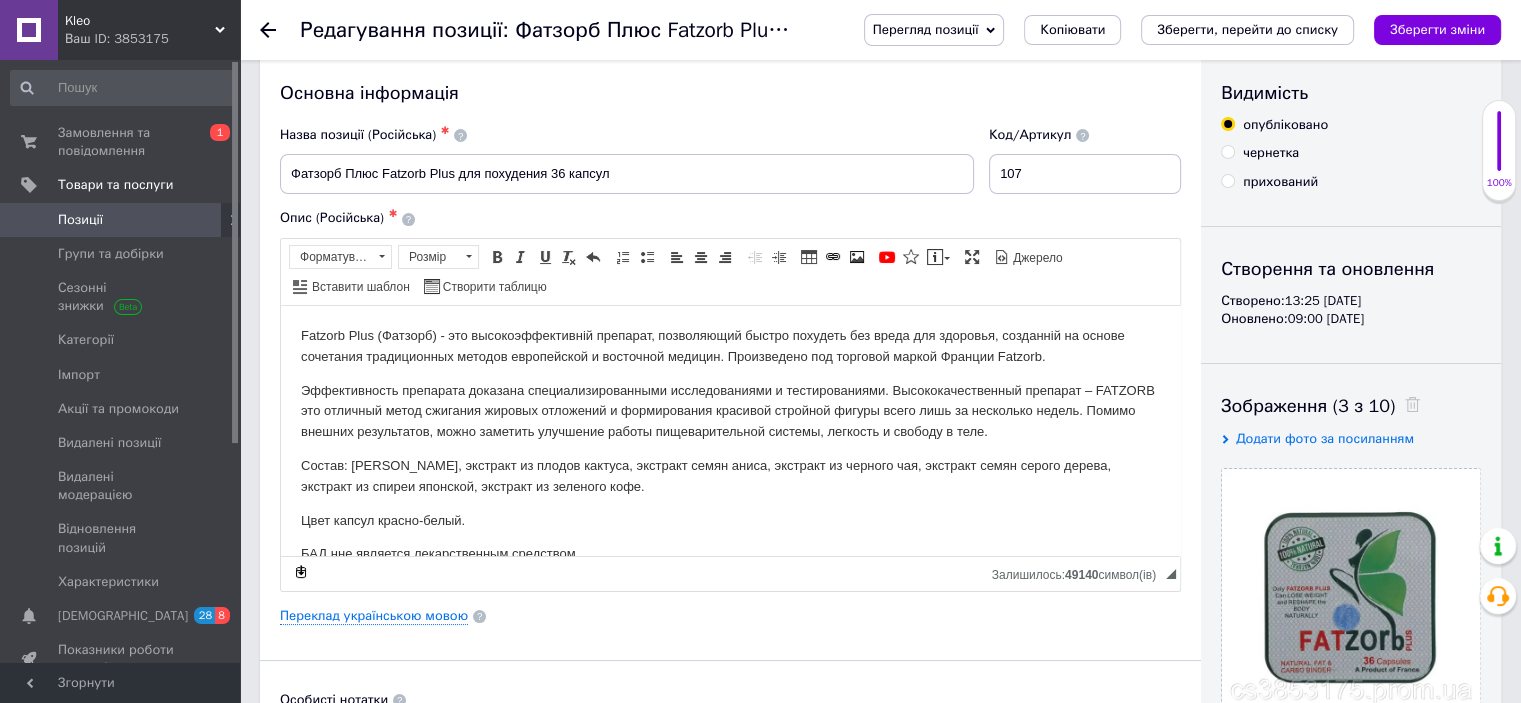 scroll, scrollTop: 0, scrollLeft: 0, axis: both 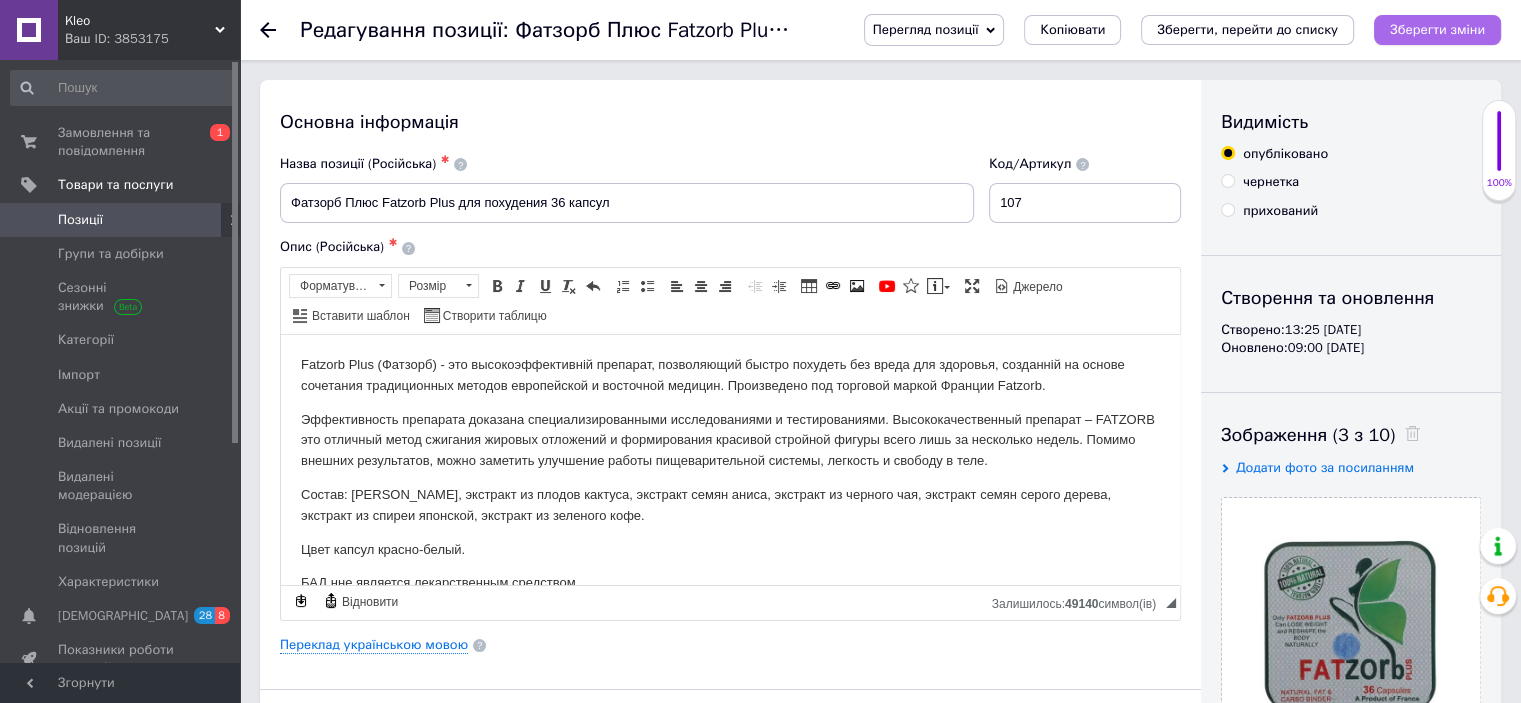 click on "Зберегти зміни" at bounding box center (1437, 29) 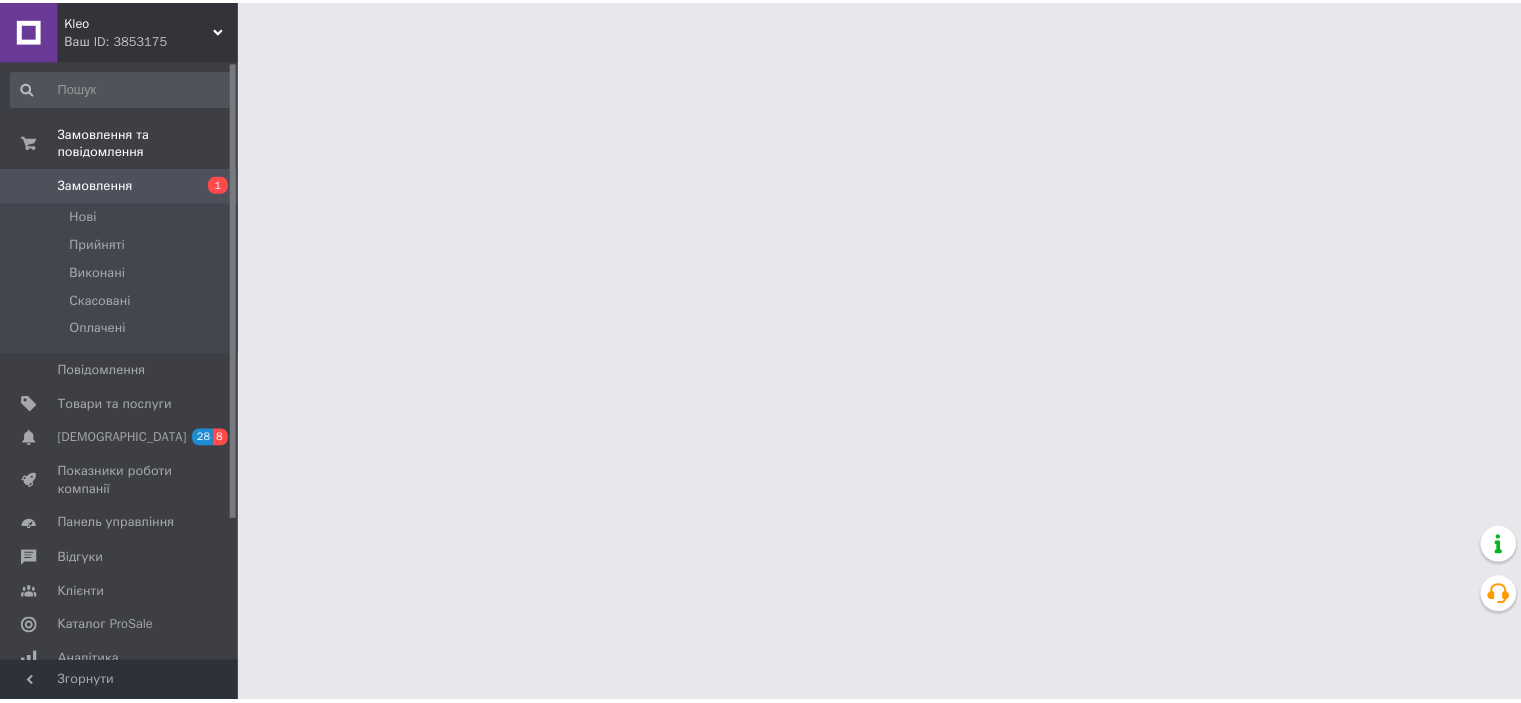 scroll, scrollTop: 0, scrollLeft: 0, axis: both 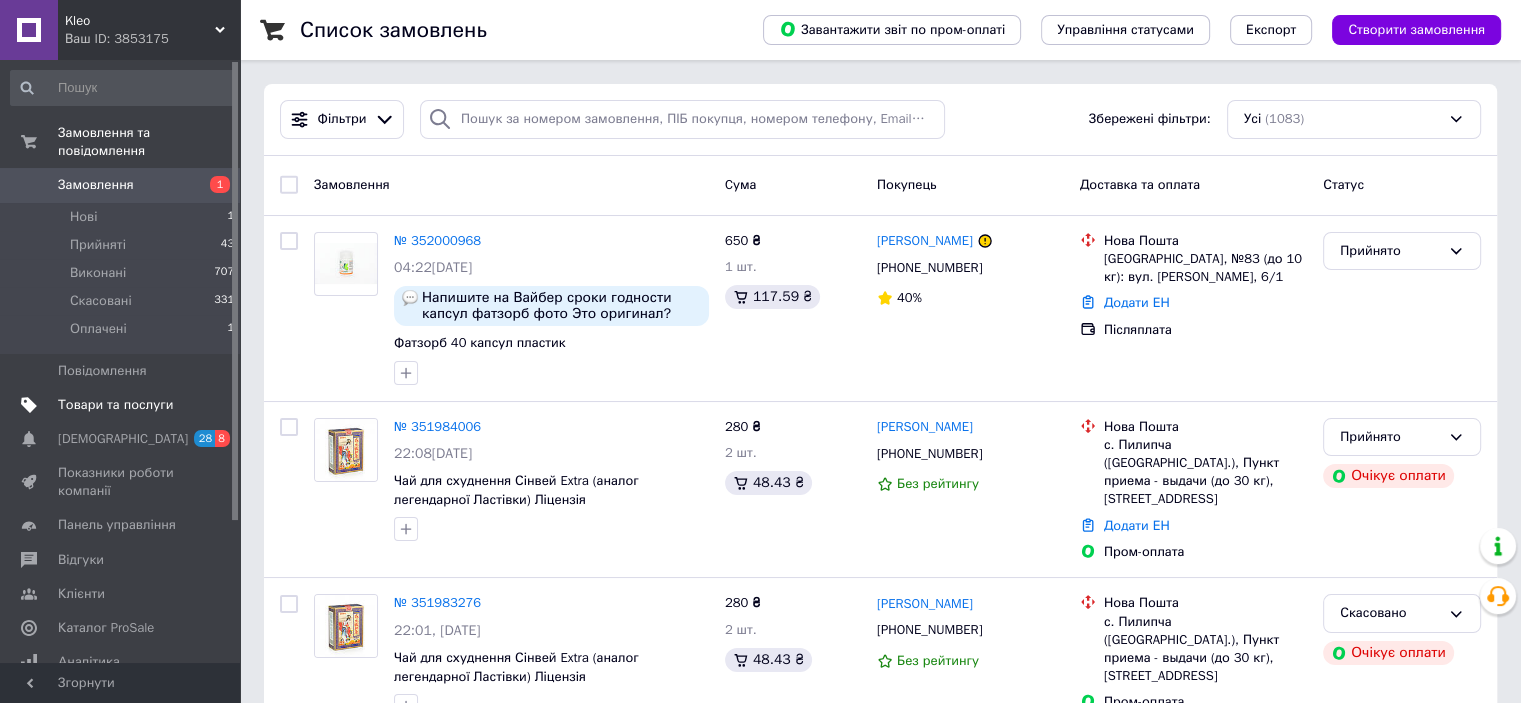 click on "Товари та послуги" at bounding box center [115, 405] 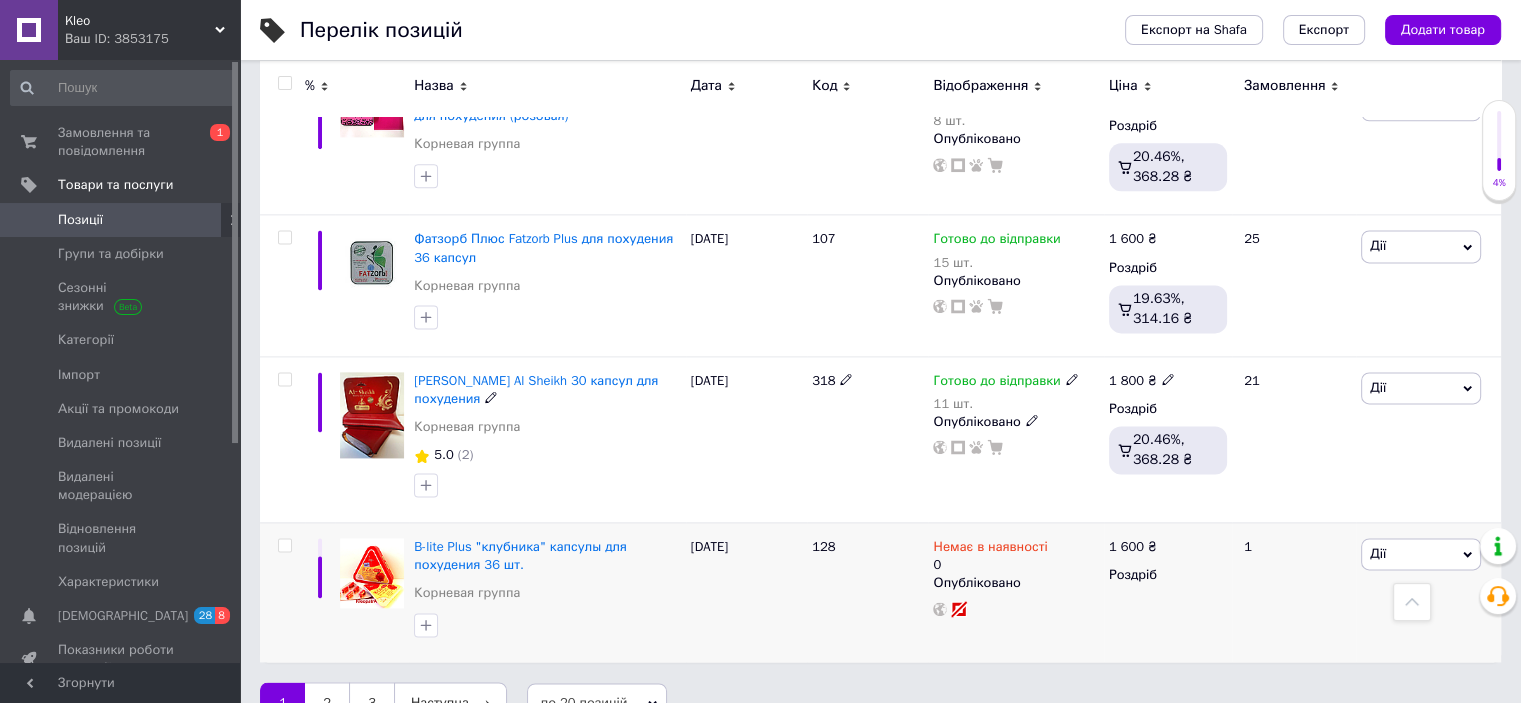 scroll, scrollTop: 2612, scrollLeft: 0, axis: vertical 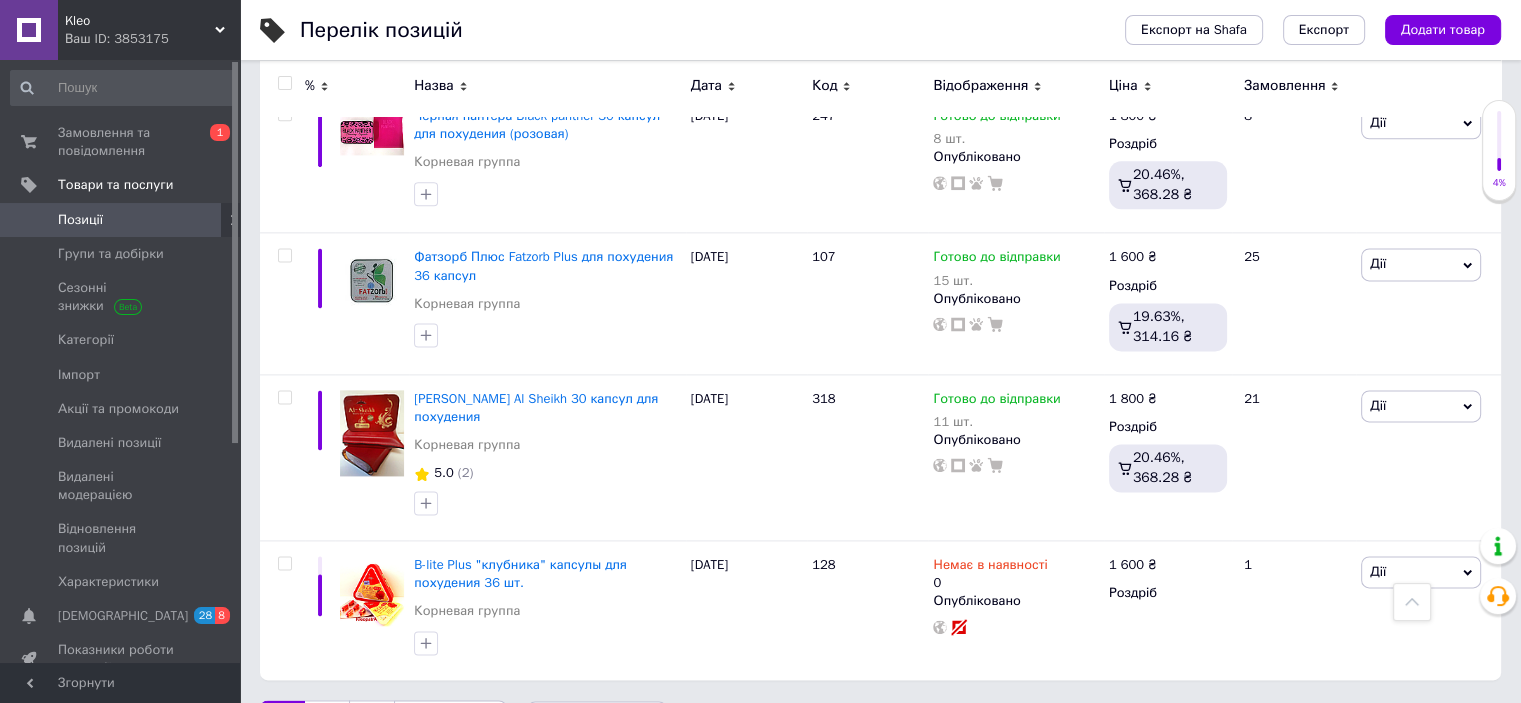 click on "2" at bounding box center (327, 721) 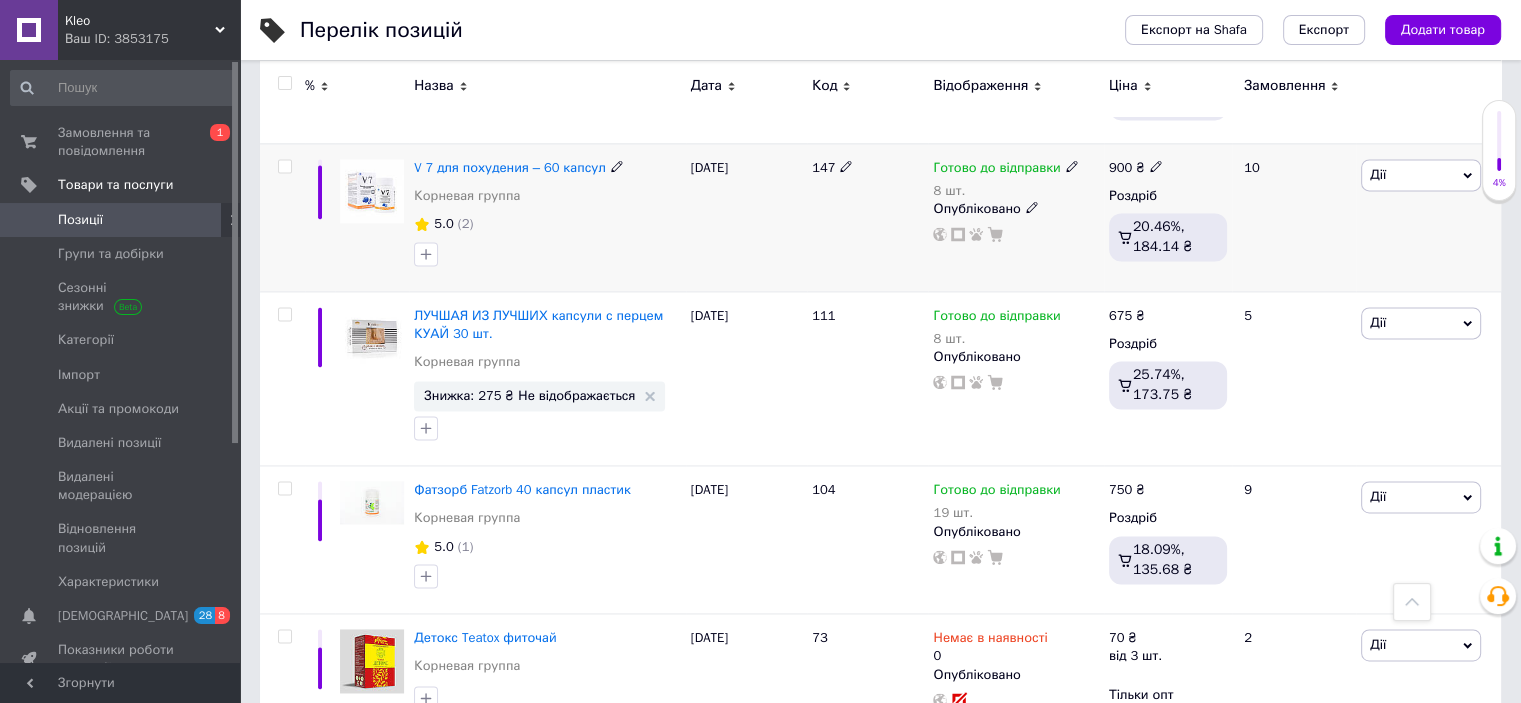 scroll, scrollTop: 2812, scrollLeft: 0, axis: vertical 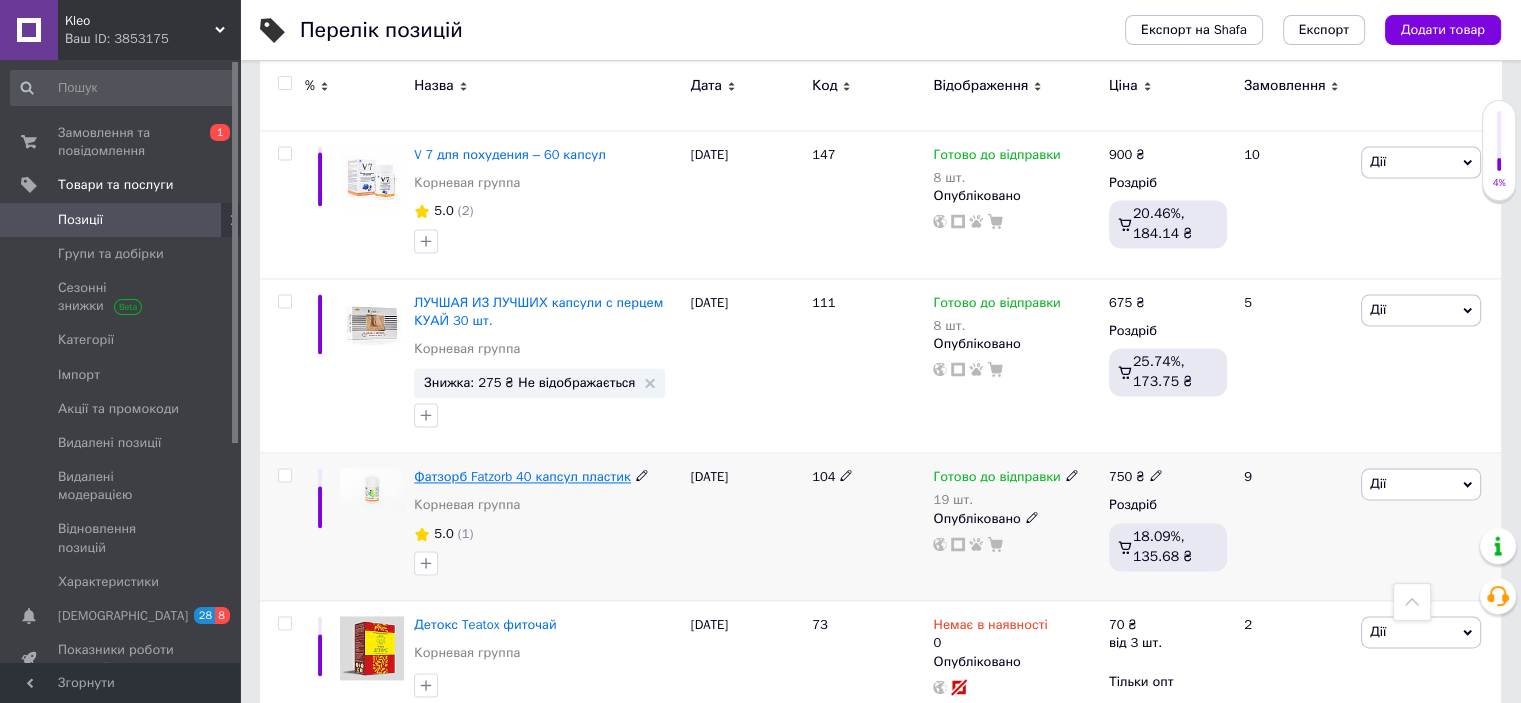 click on "Фатзорб Fatzorb 40 капсул пластик" at bounding box center [522, 476] 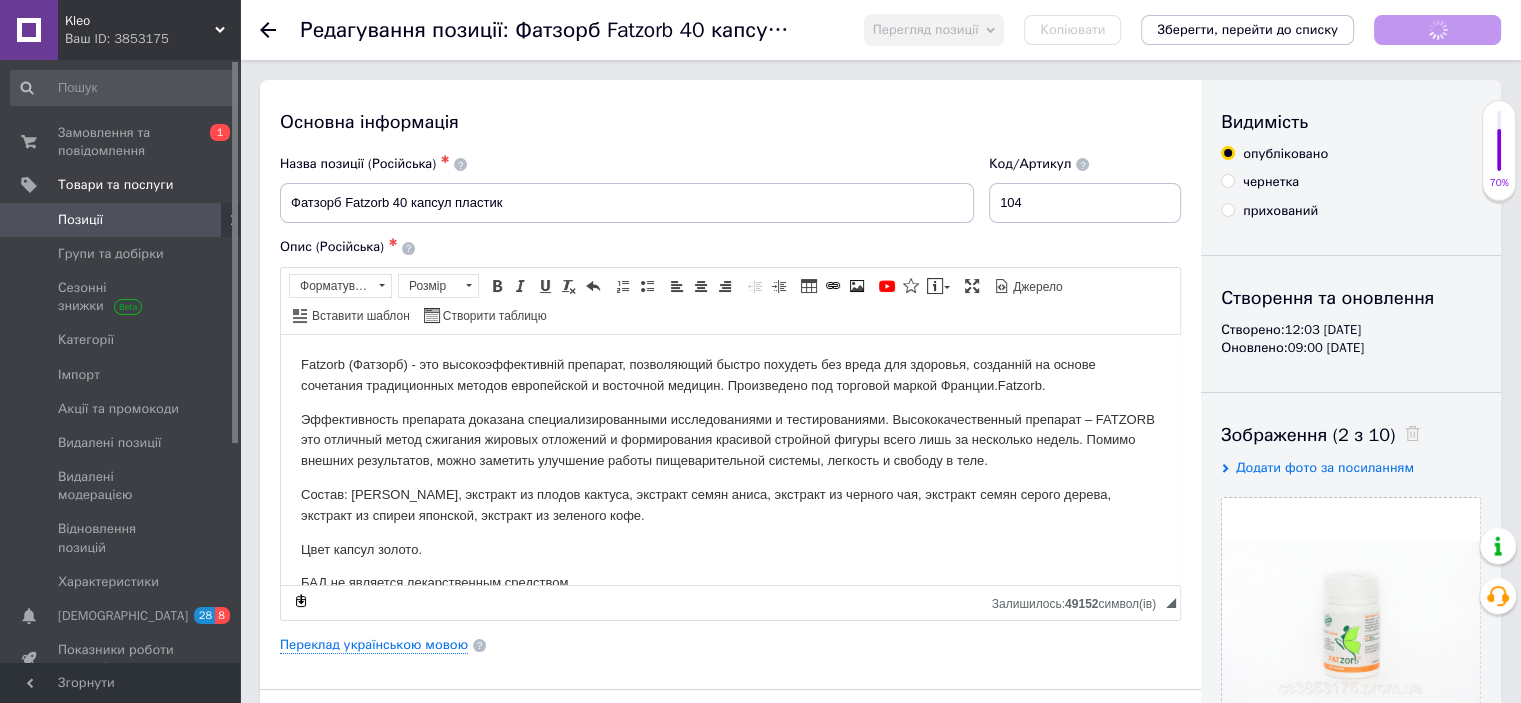 scroll, scrollTop: 0, scrollLeft: 0, axis: both 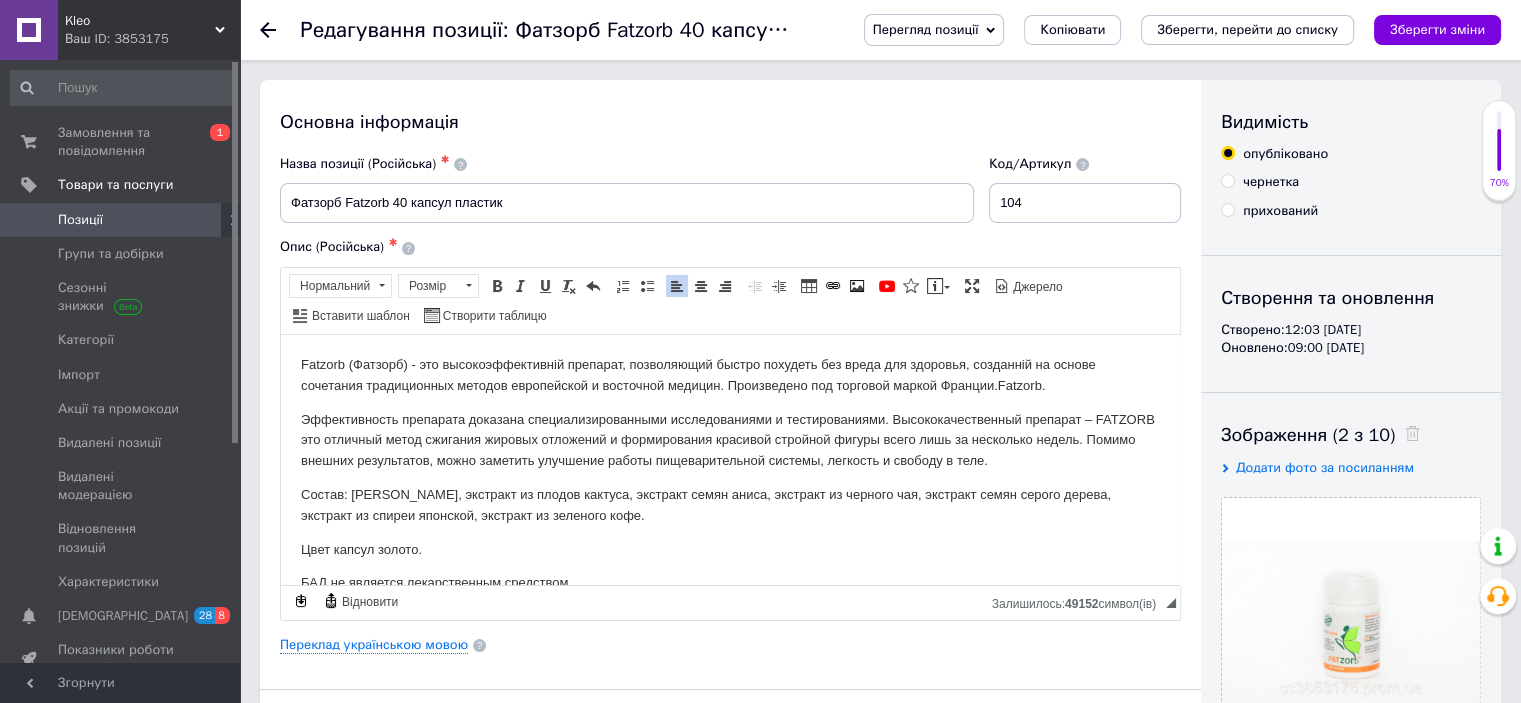 click on "Fatzorb (Фатзорб) - это высокоэффективній препарат, позволяющий быстро похудеть без вреда для здоровья, созданній на основе сочетания традиционных методов европейской и восточной медицин. Произведено под торговой маркой Франции.Fatzorb." at bounding box center (730, 375) 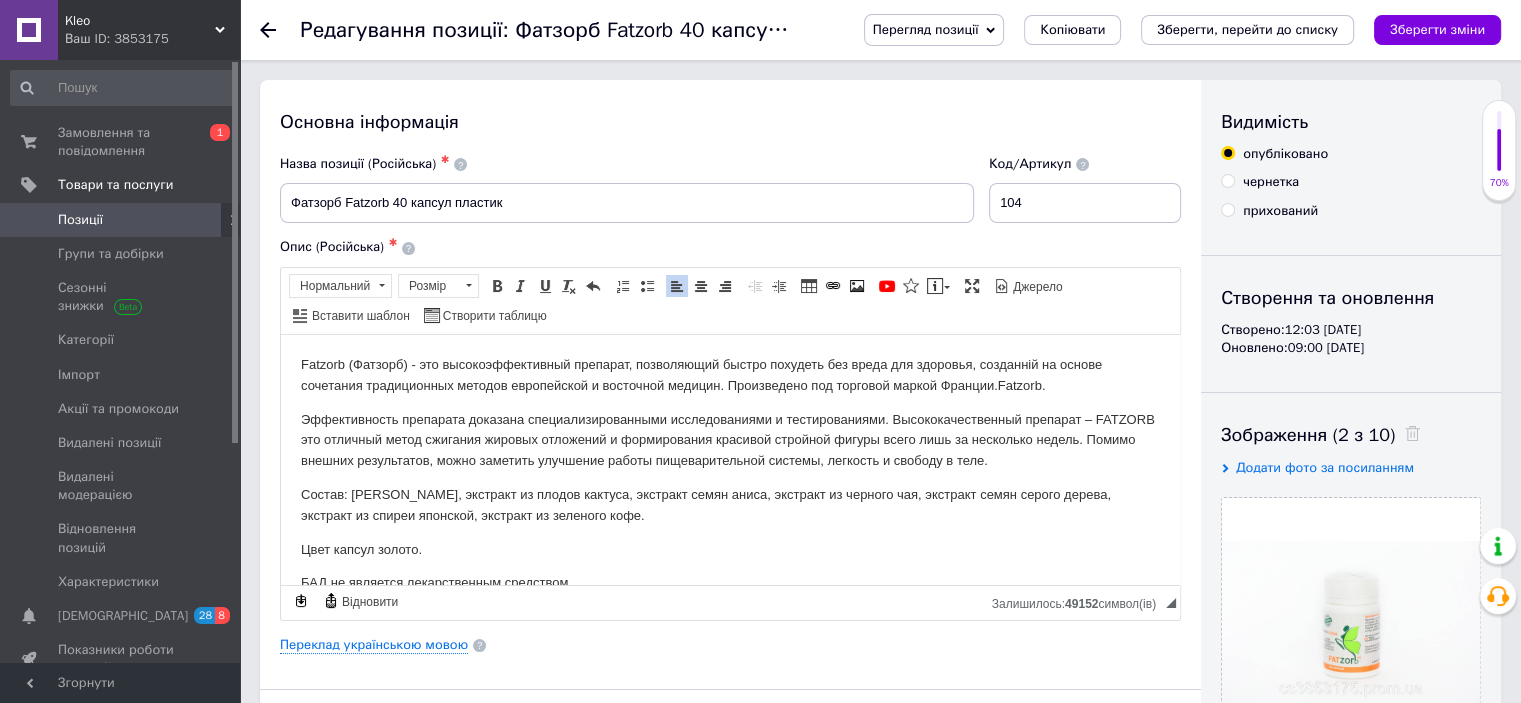 click on "Fatzorb (Фатзорб) - это высокоэффективный препарат, позволяющий быстро похудеть без вреда для здоровья, созданній на основе сочетания традиционных методов европейской и восточной медицин. Произведено под торговой маркой Франции.Fatzorb." at bounding box center (730, 375) 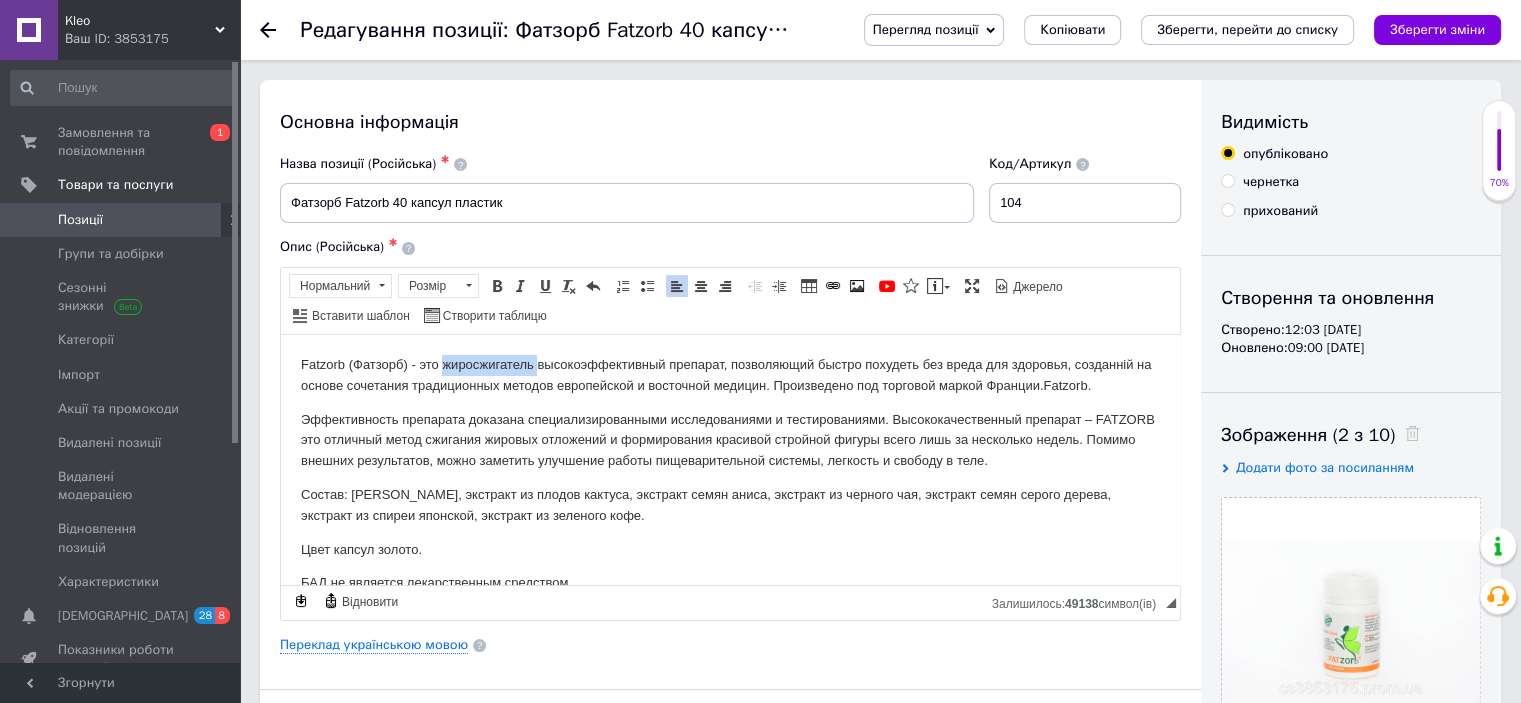 drag, startPoint x: 441, startPoint y: 364, endPoint x: 539, endPoint y: 369, distance: 98.12747 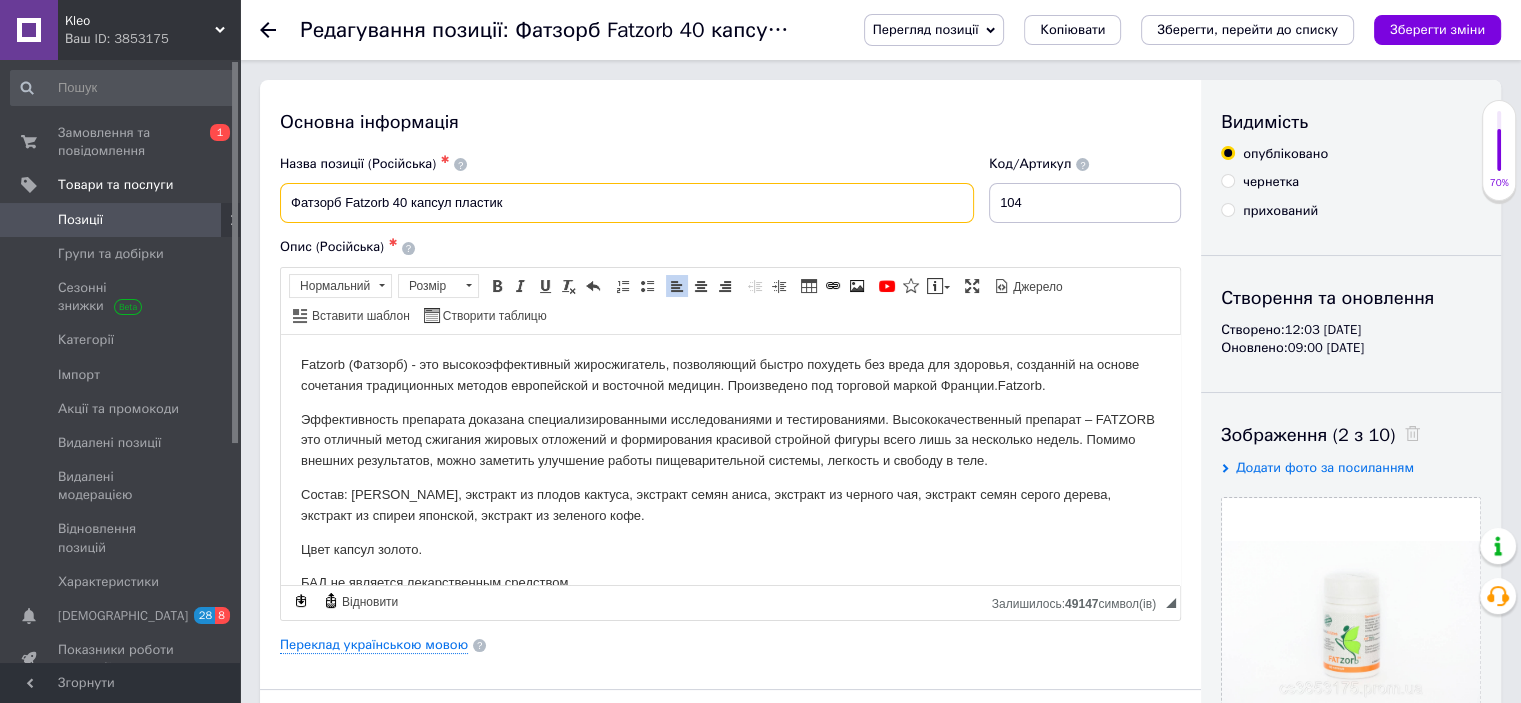 click on "Фатзорб Fatzorb 40 капсул пластик" at bounding box center (627, 203) 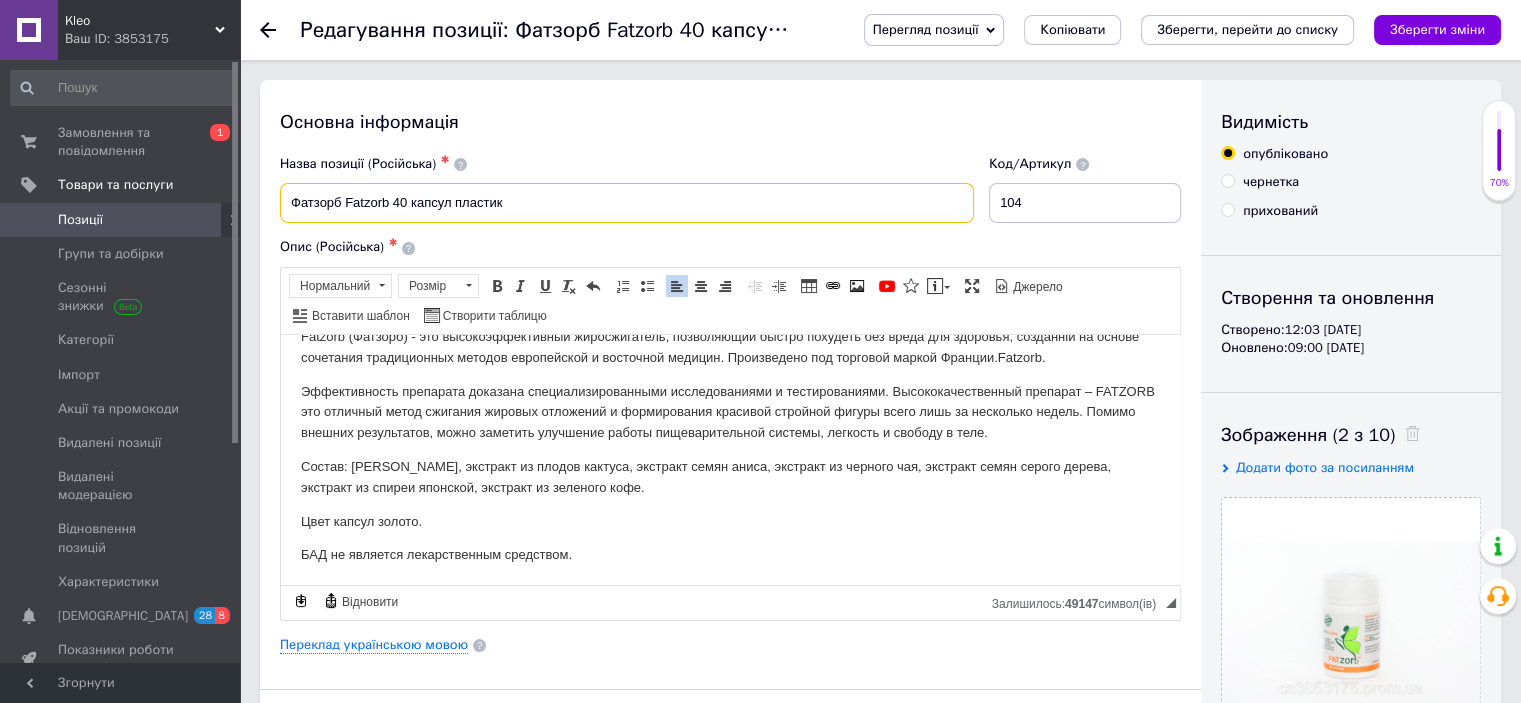 scroll, scrollTop: 100, scrollLeft: 0, axis: vertical 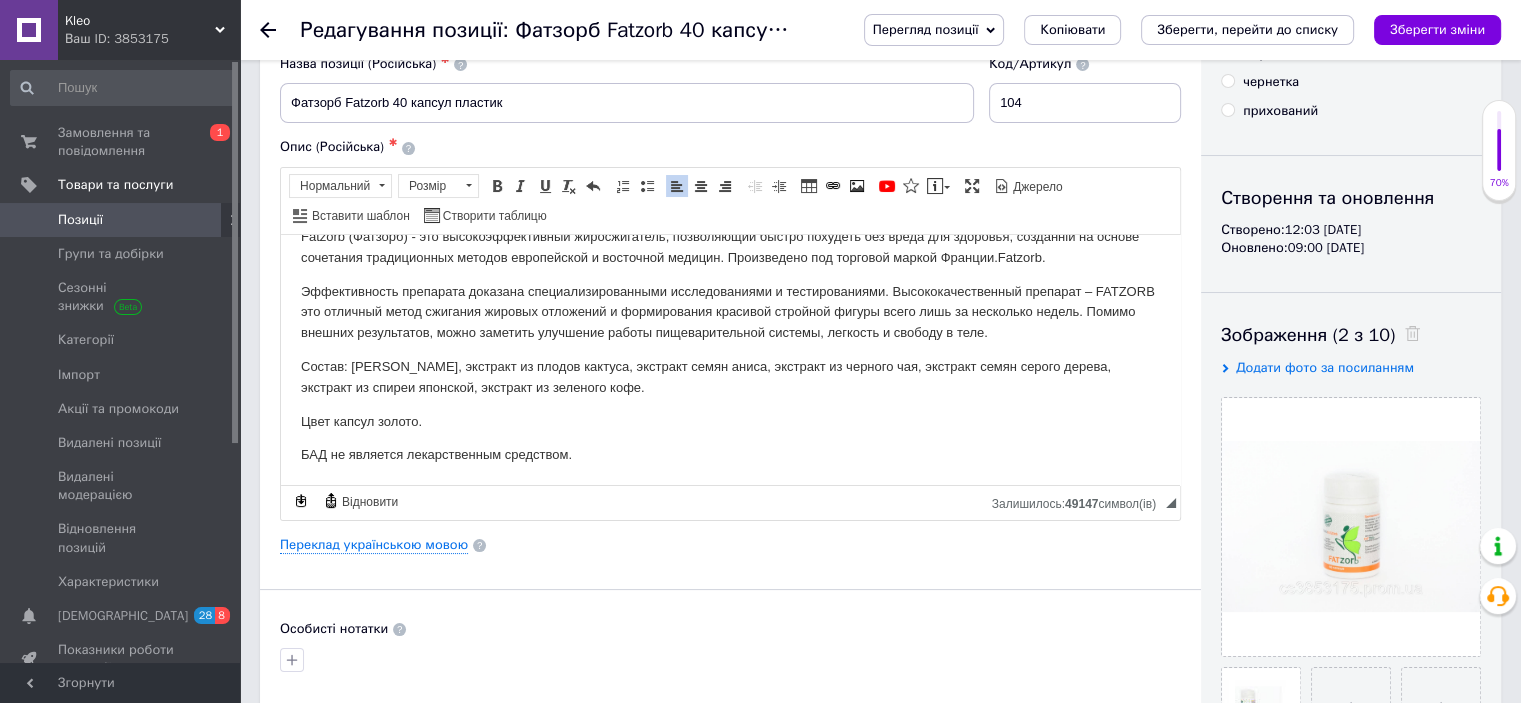 click on "Состав: [PERSON_NAME], экстракт из плодов кактуса, экстракт семян аниса, экстракт из черного чая, экстракт семян серого дерева, экстракт из спиреи японской, экстракт из зеленого кофе." at bounding box center (730, 377) 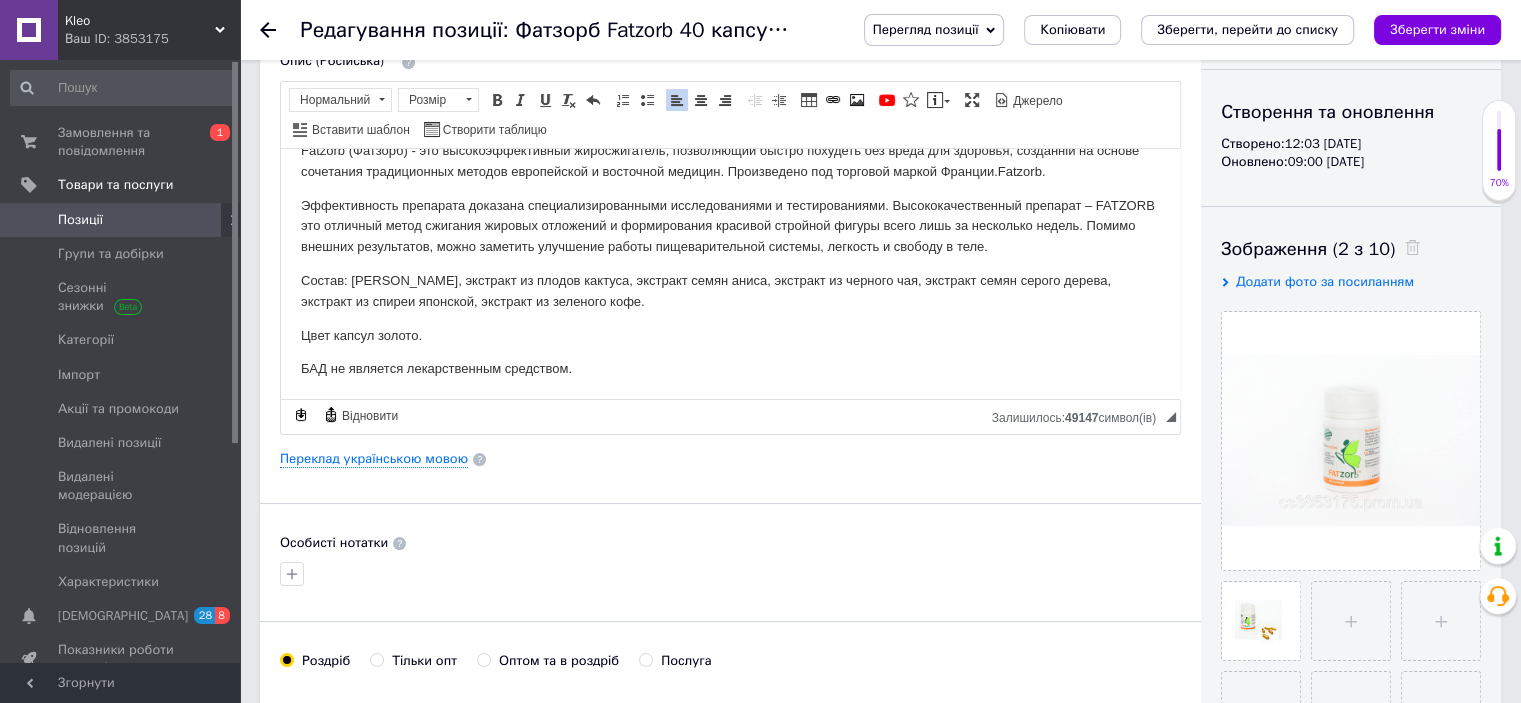 scroll, scrollTop: 300, scrollLeft: 0, axis: vertical 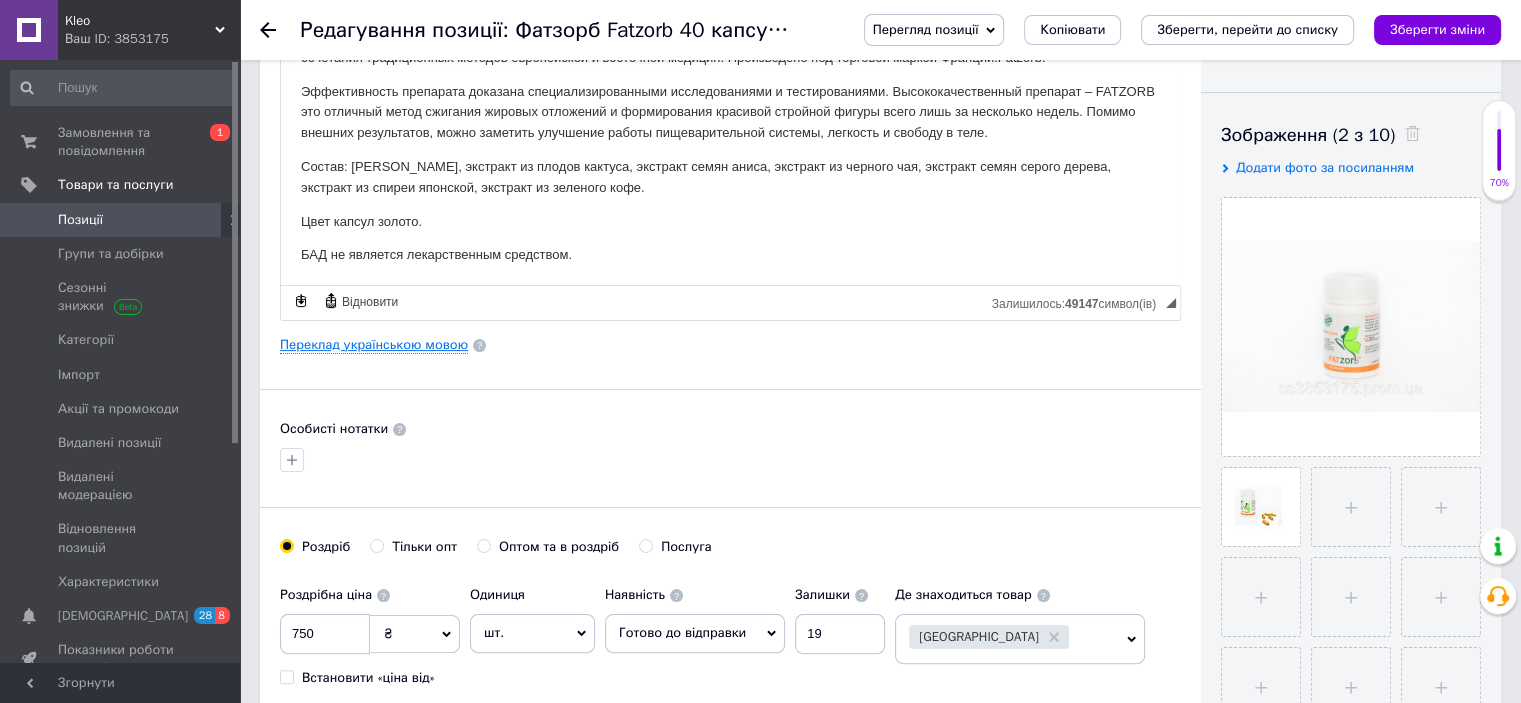 click on "Переклад українською мовою" at bounding box center (374, 345) 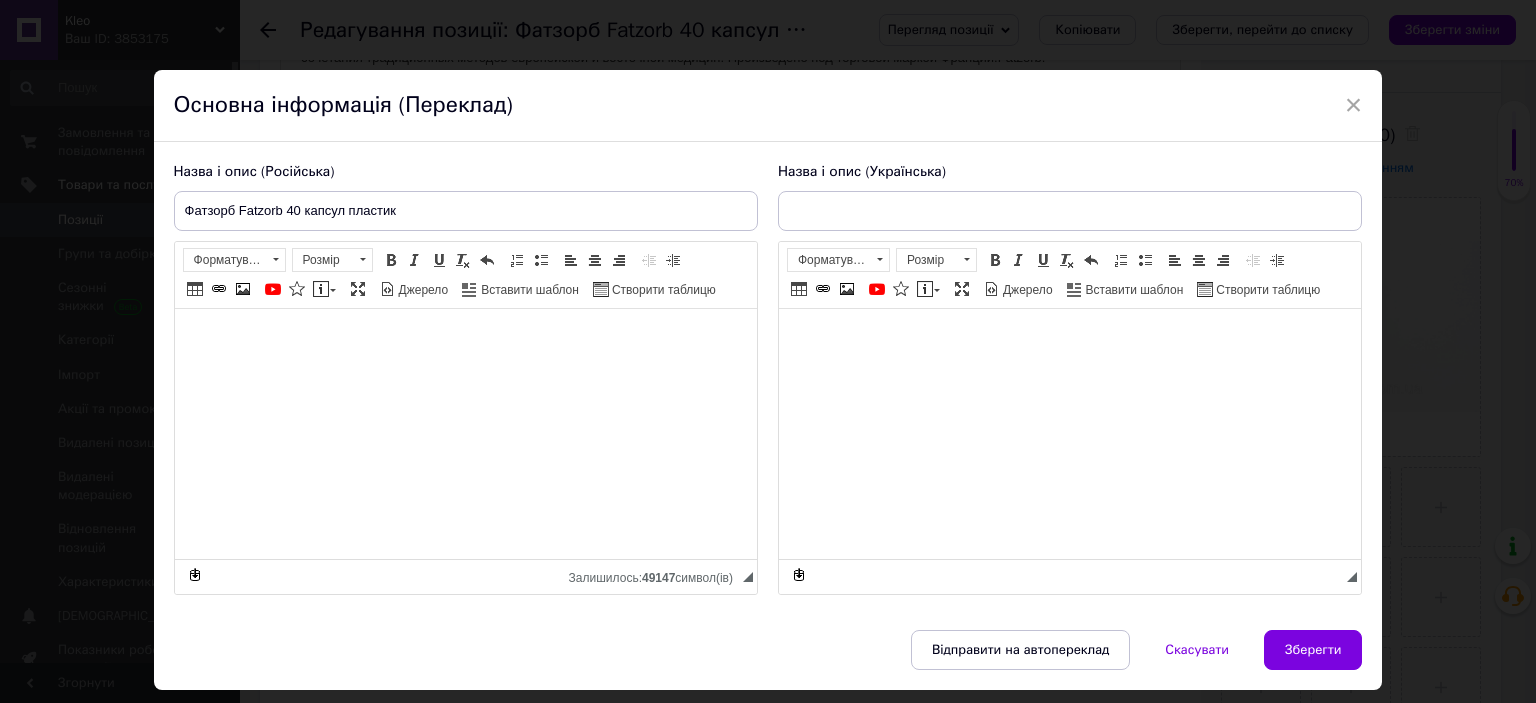 type on "Фатзорб 40 капсул пластик" 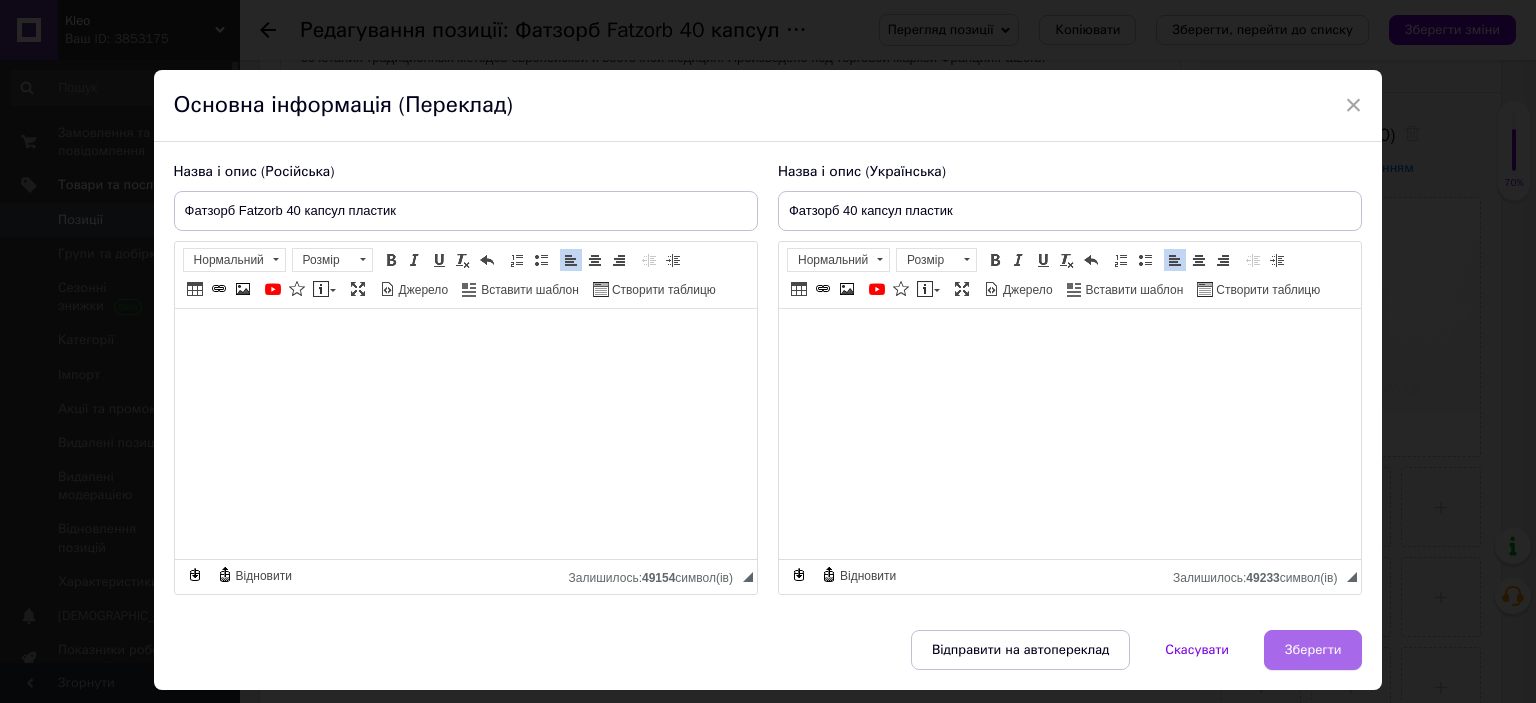 click on "Зберегти" at bounding box center (1313, 650) 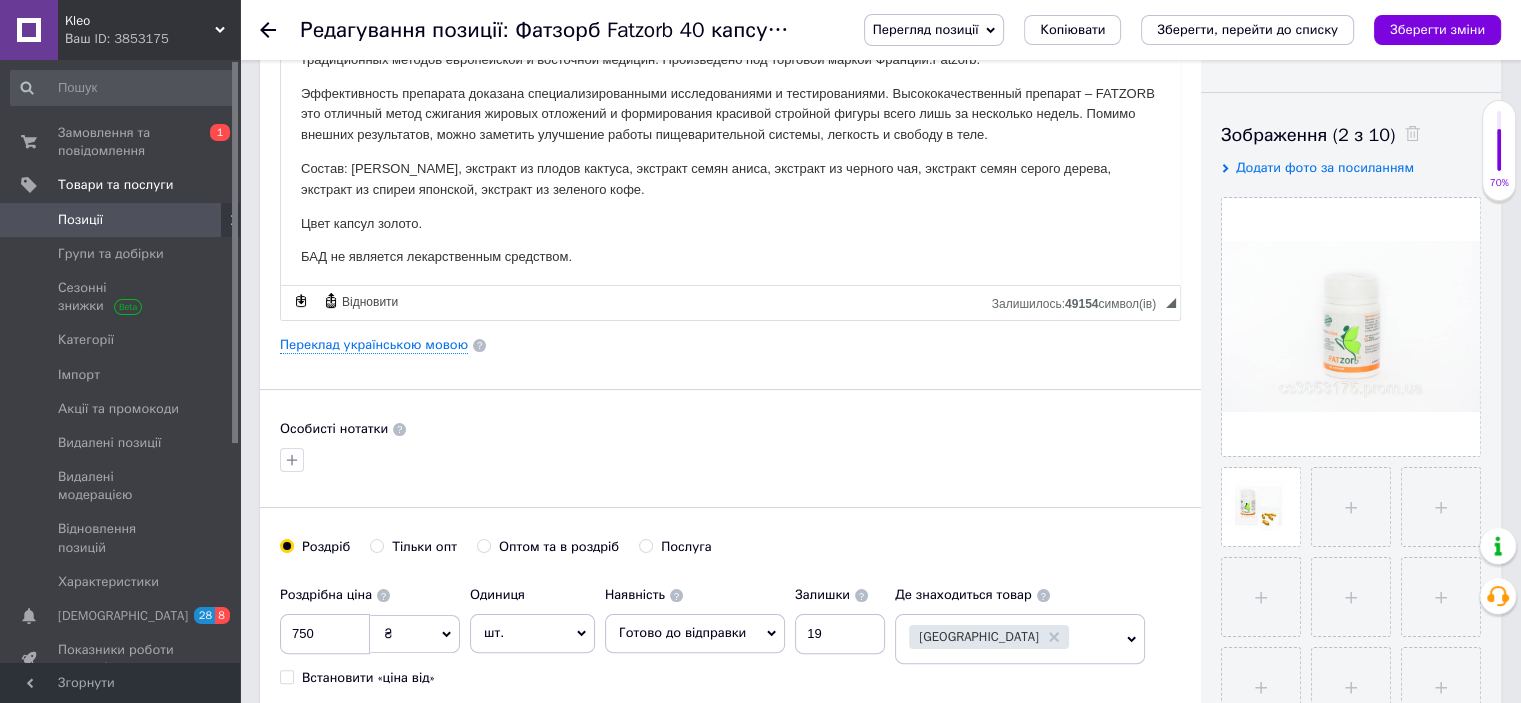 scroll, scrollTop: 0, scrollLeft: 0, axis: both 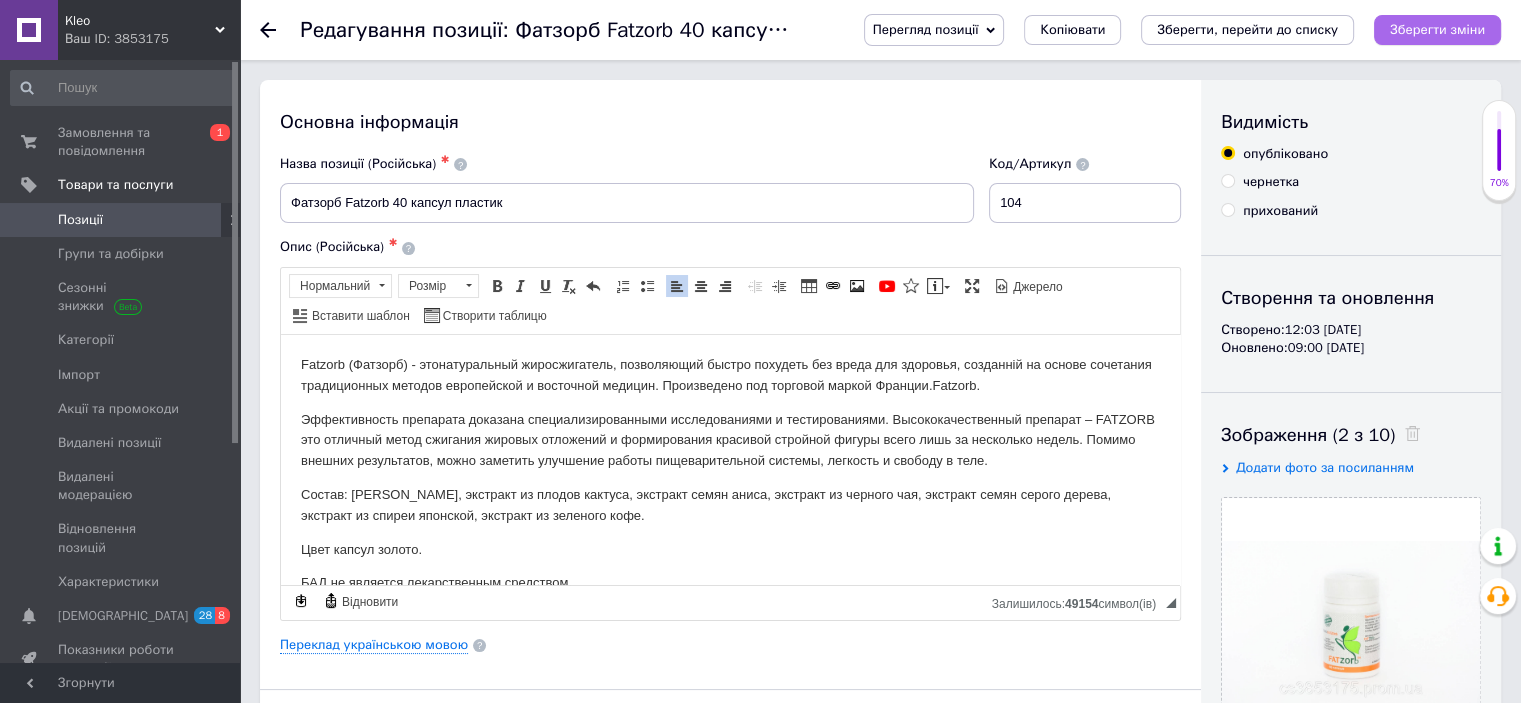 click on "Зберегти зміни" at bounding box center (1437, 29) 